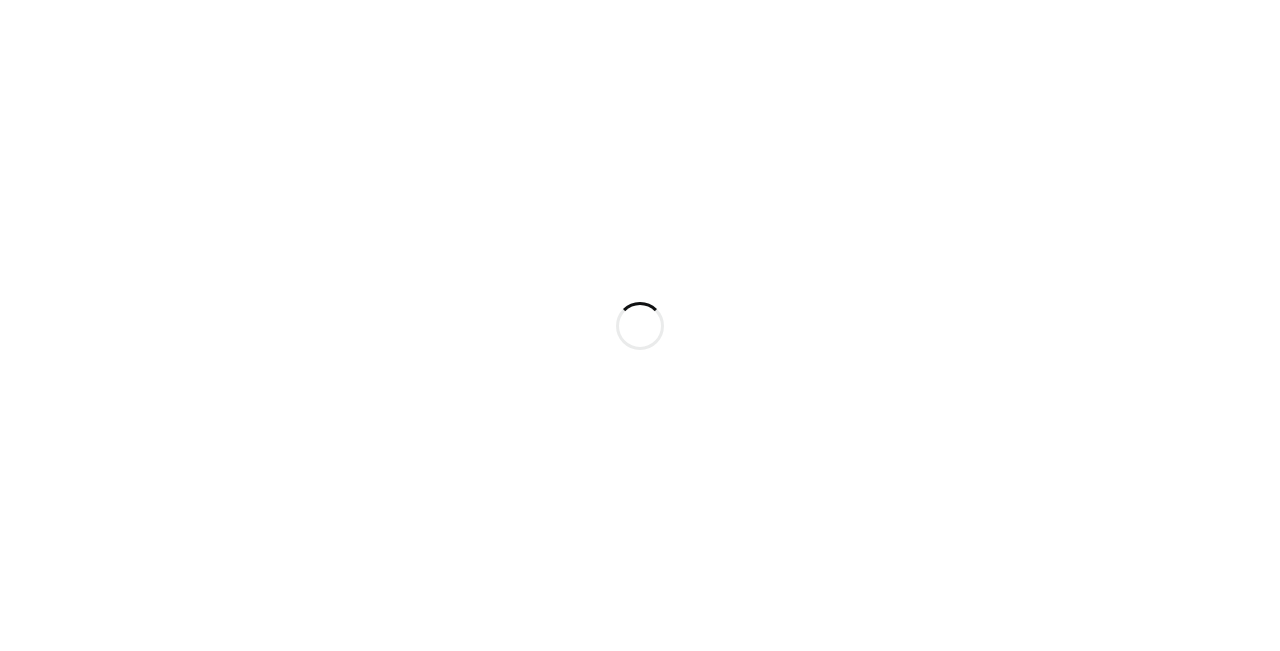 scroll, scrollTop: 0, scrollLeft: 0, axis: both 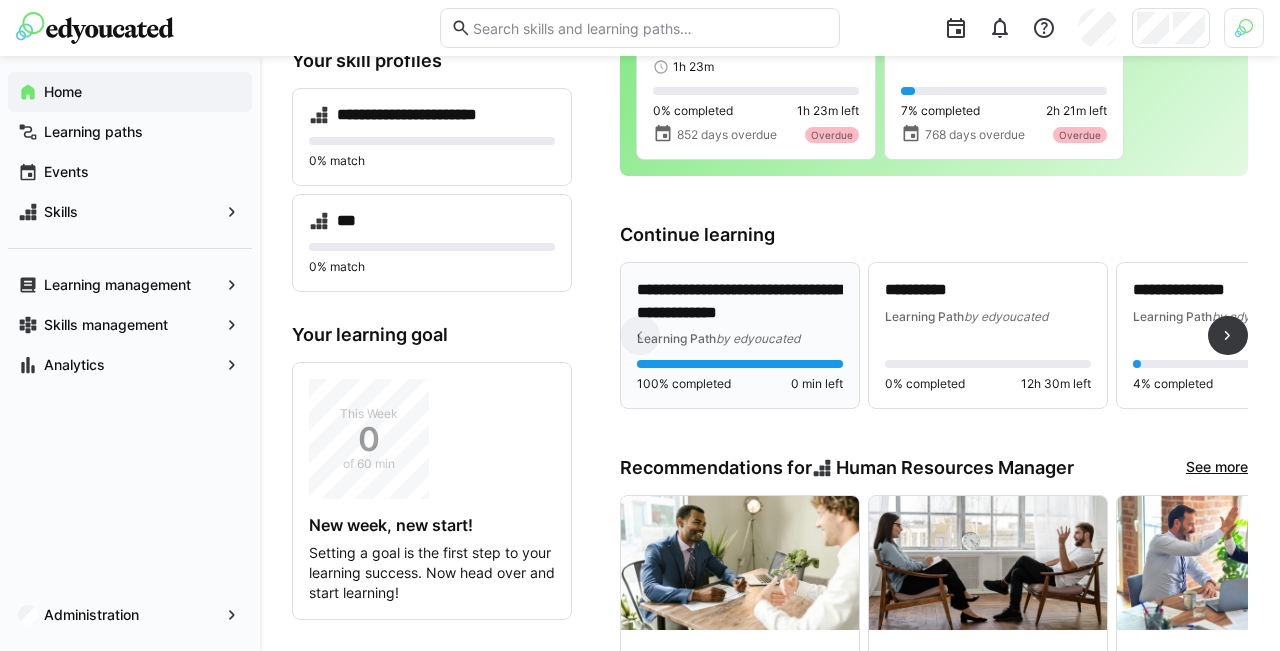 click on "**********" 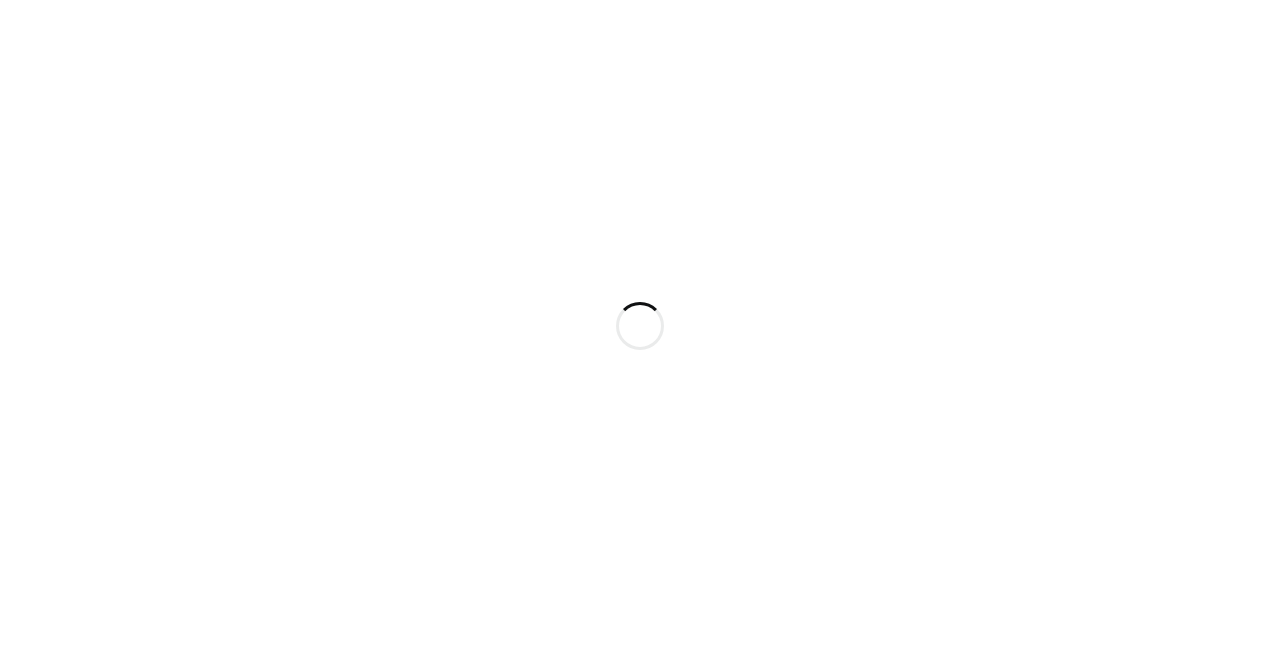 scroll, scrollTop: 0, scrollLeft: 0, axis: both 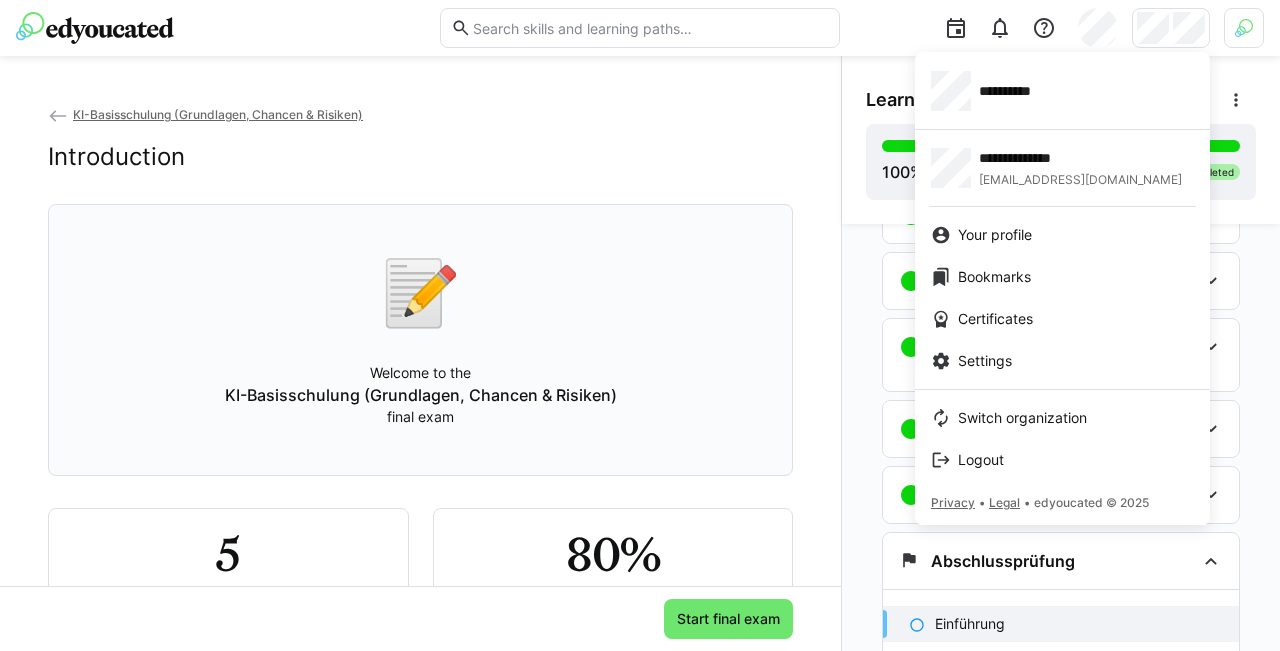 click at bounding box center (640, 325) 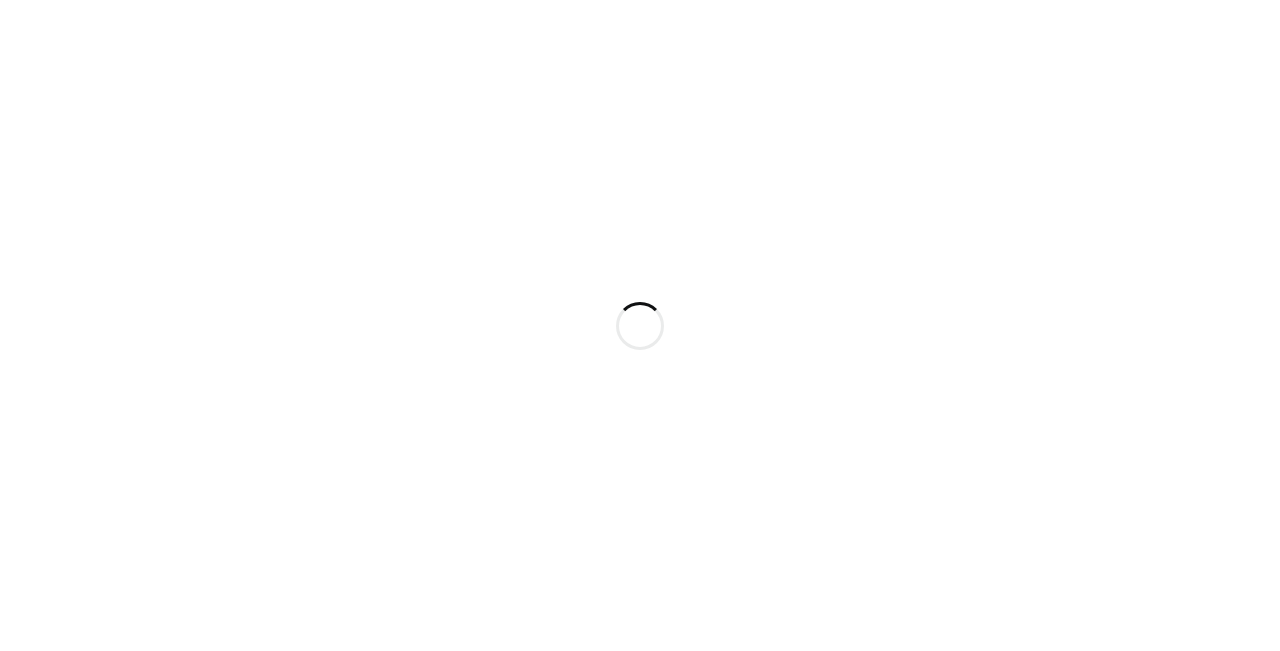 scroll, scrollTop: 0, scrollLeft: 0, axis: both 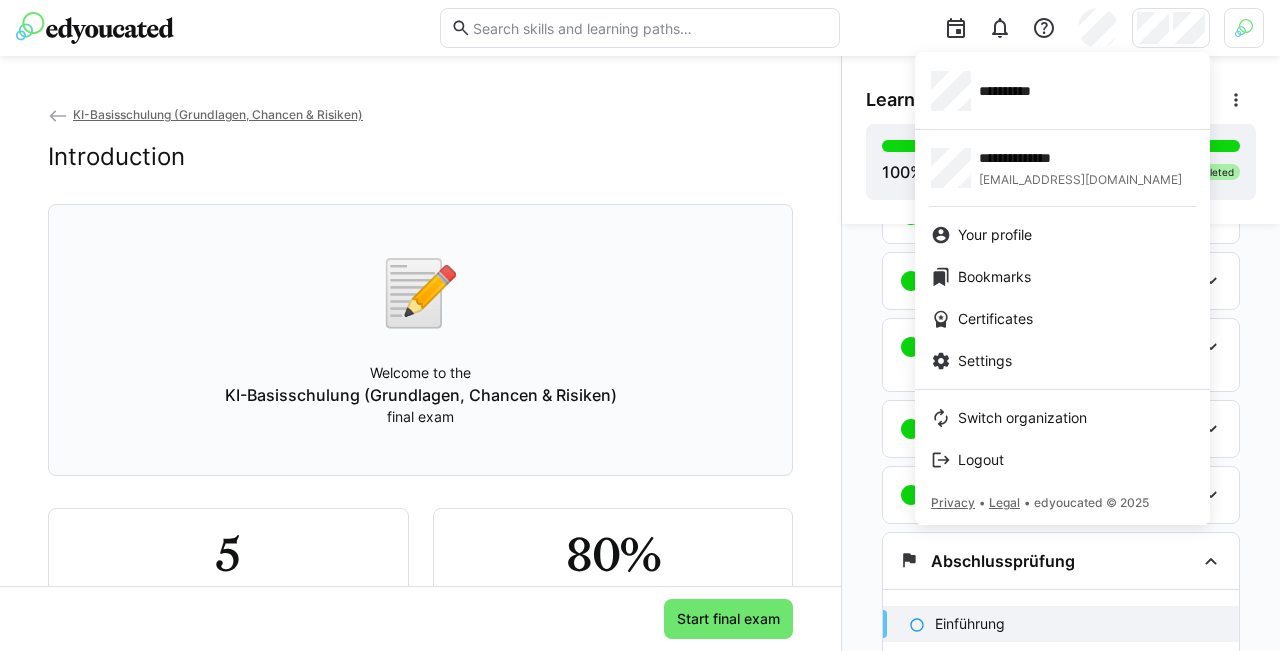 click at bounding box center [640, 325] 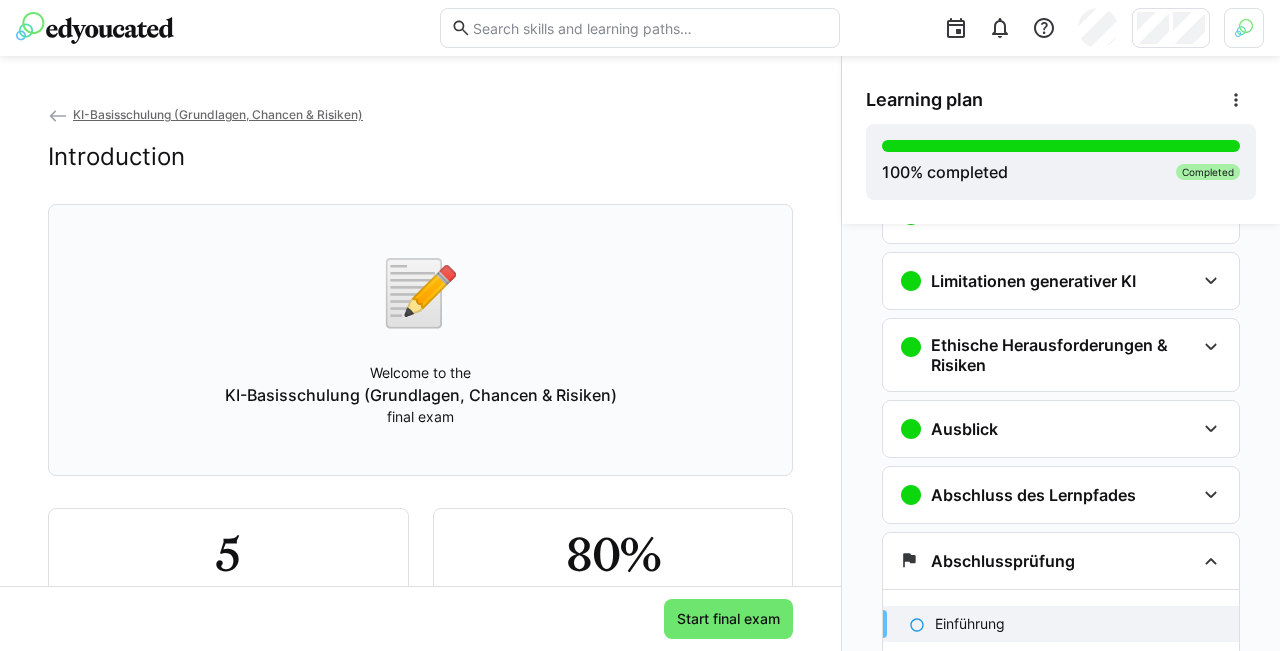 click 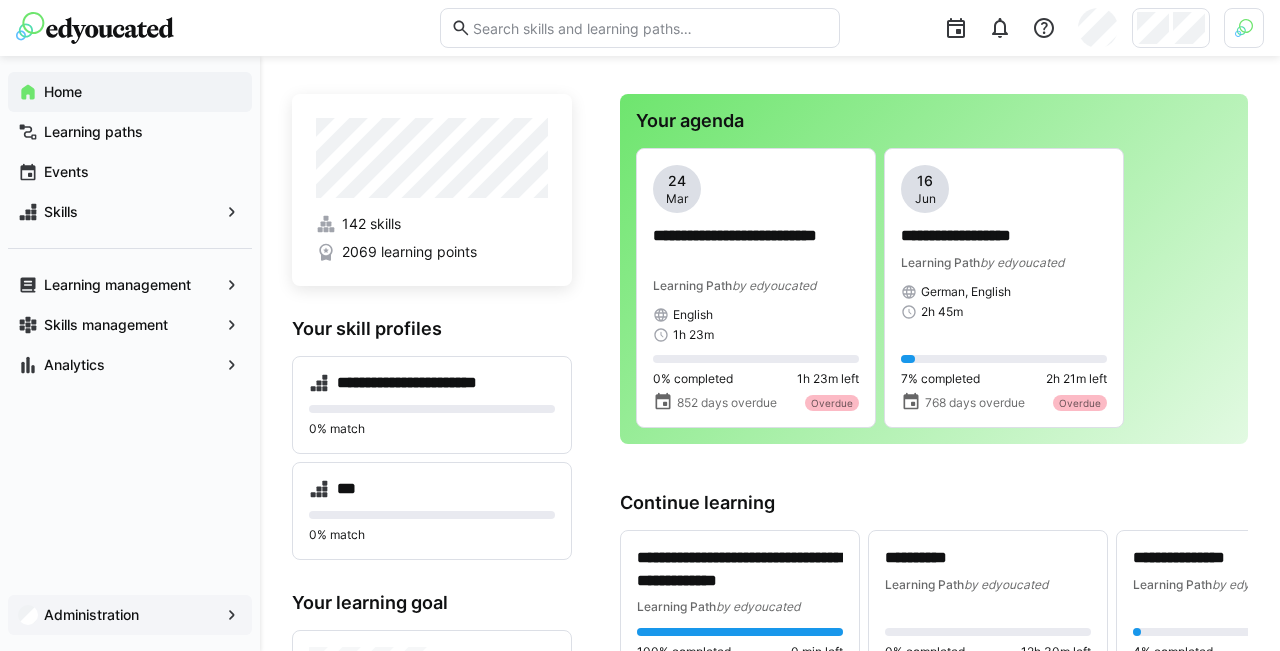 click on "Administration" 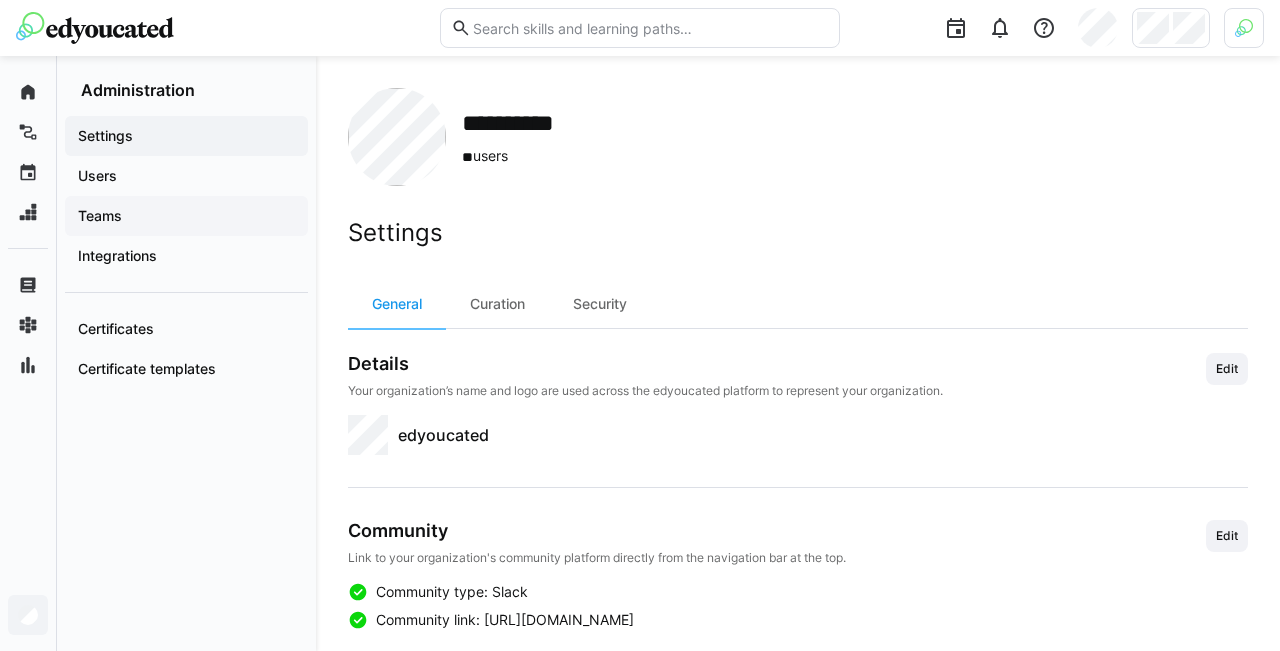 click on "Teams" 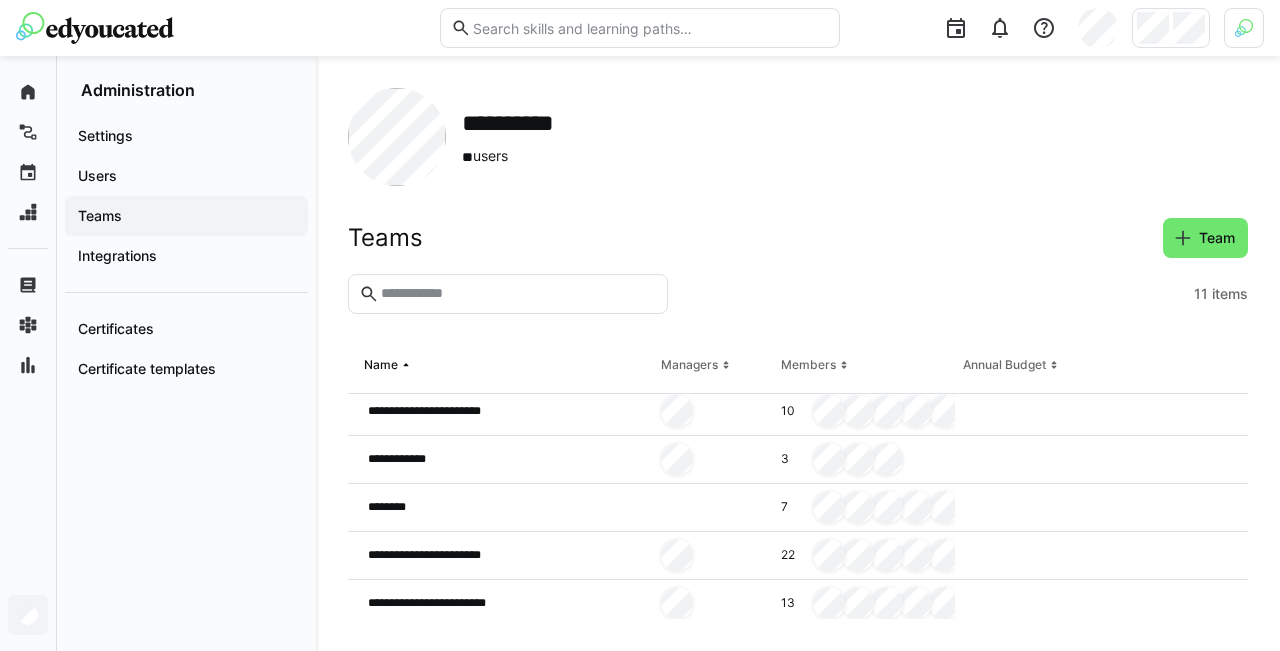 scroll, scrollTop: 204, scrollLeft: 0, axis: vertical 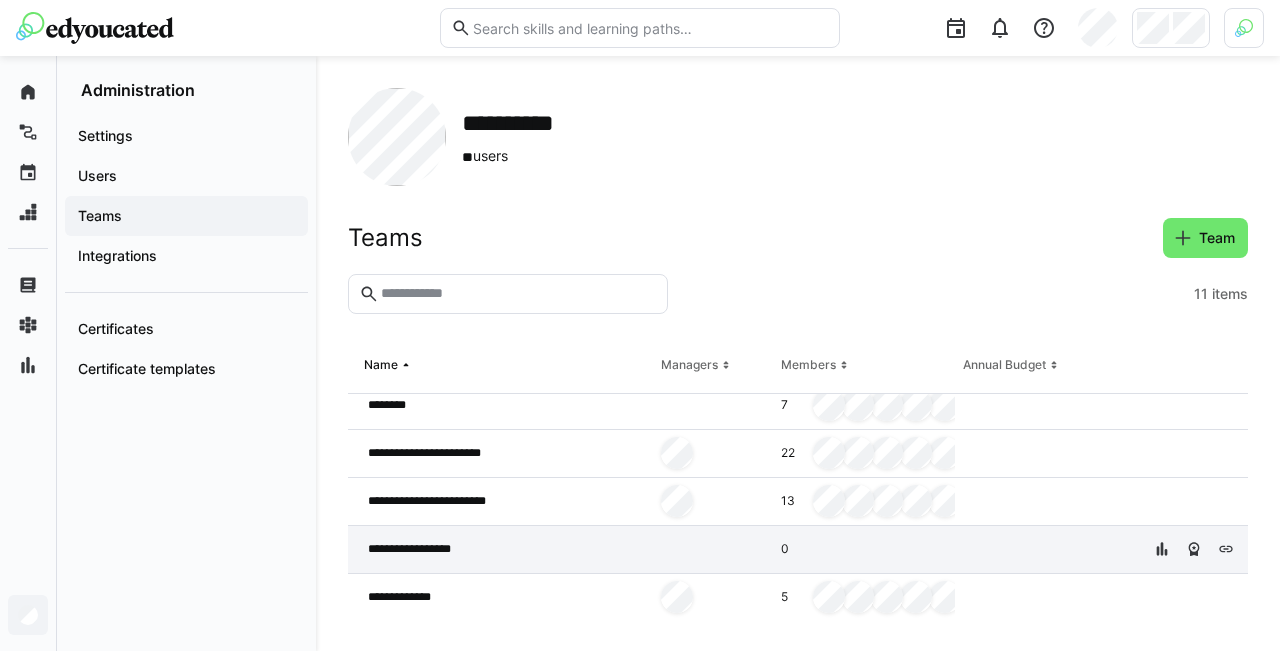 click on "**********" 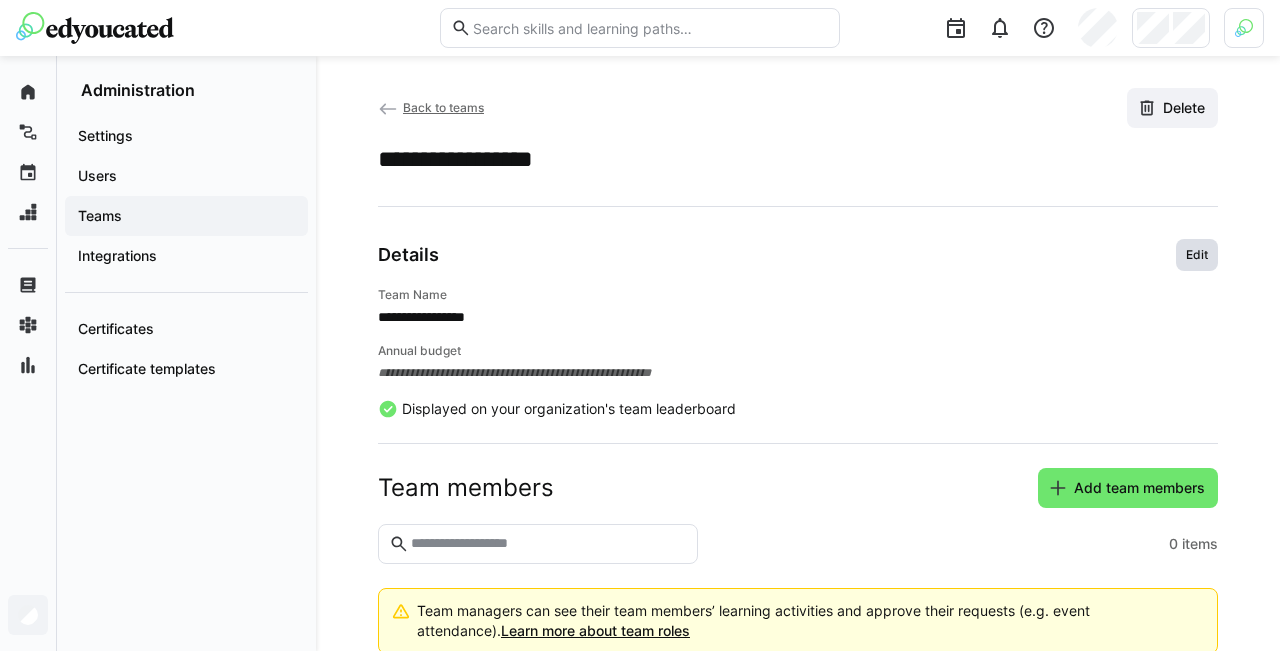 click on "Edit" 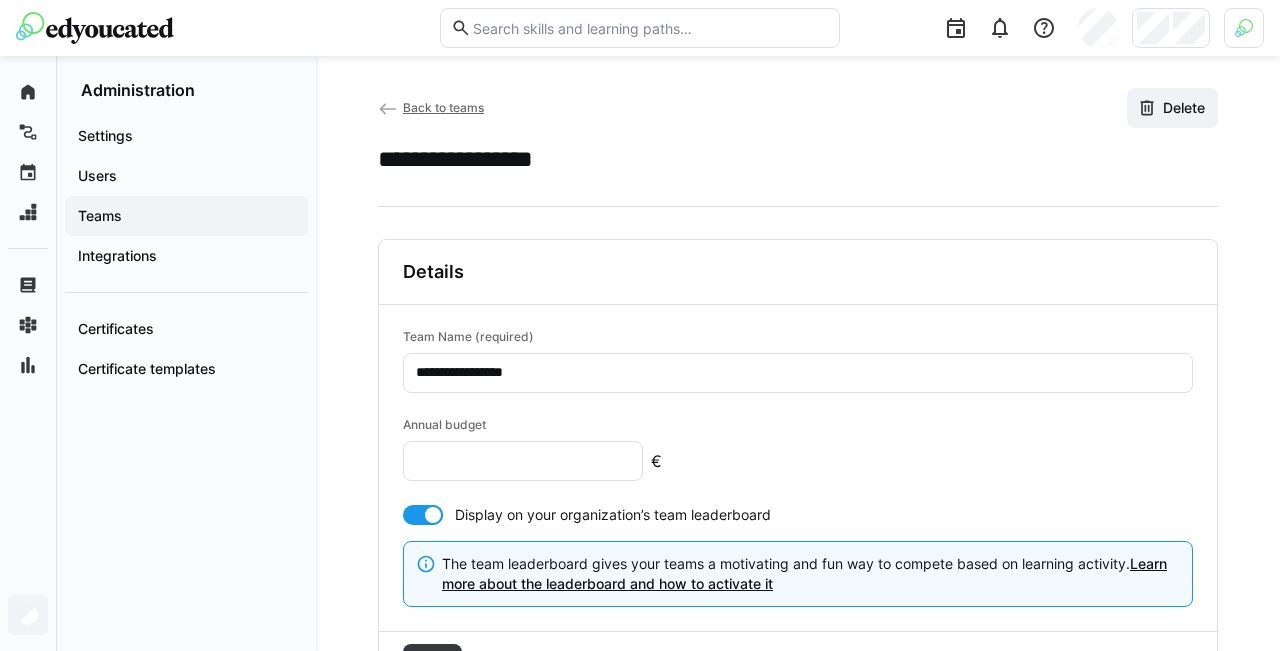 click 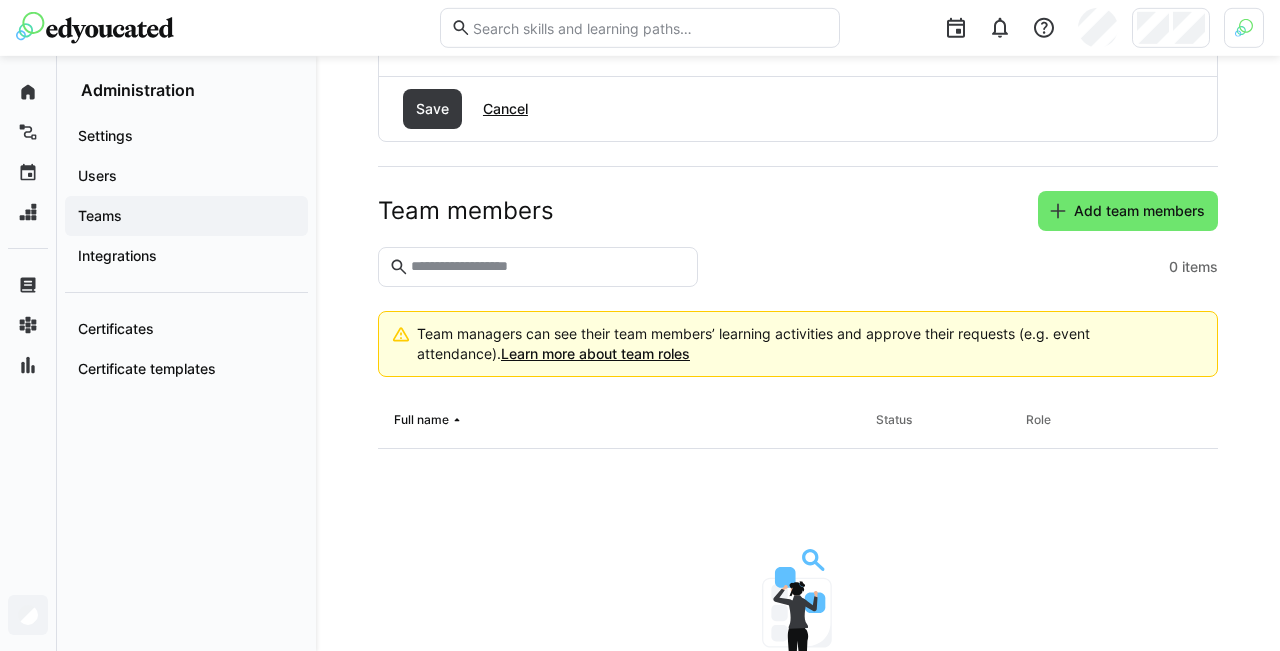 scroll, scrollTop: 650, scrollLeft: 0, axis: vertical 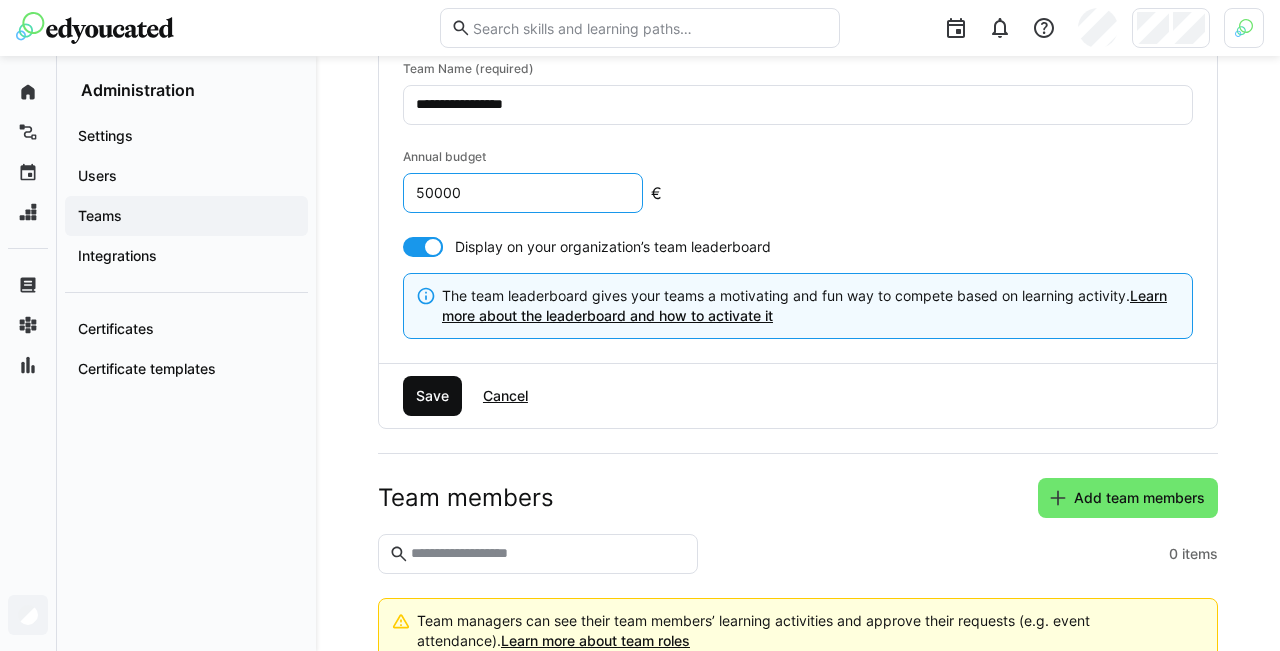 type on "50000" 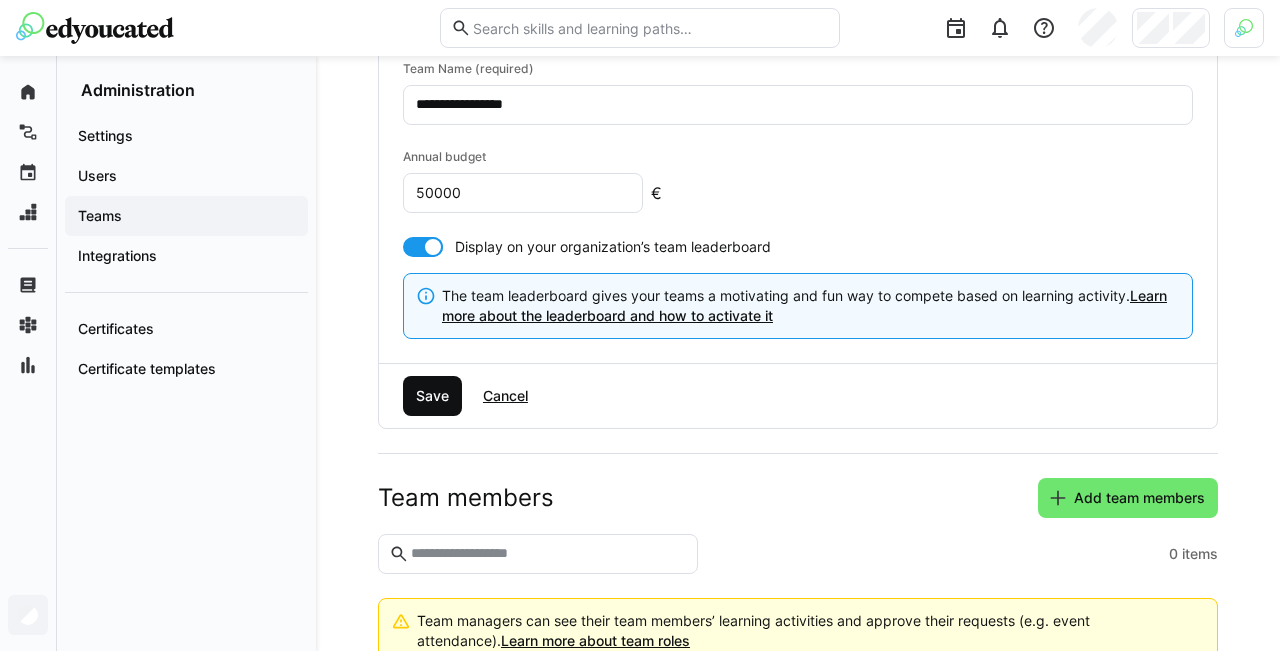 click on "Save" 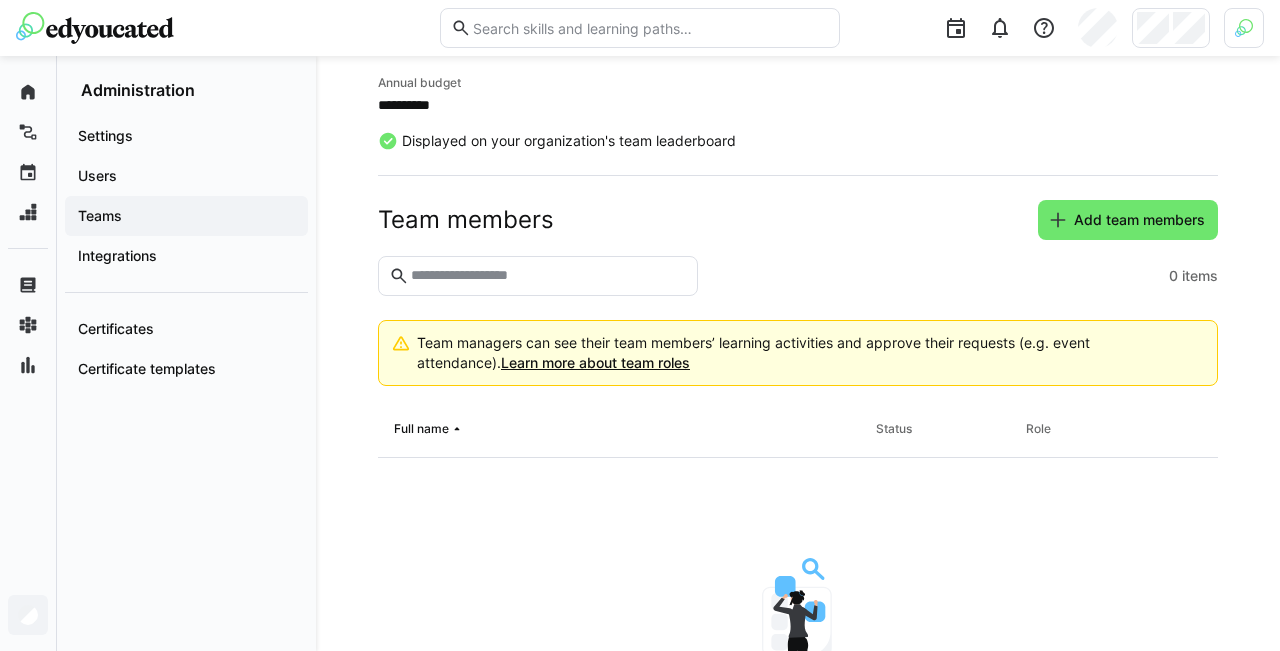 click on "Teams" 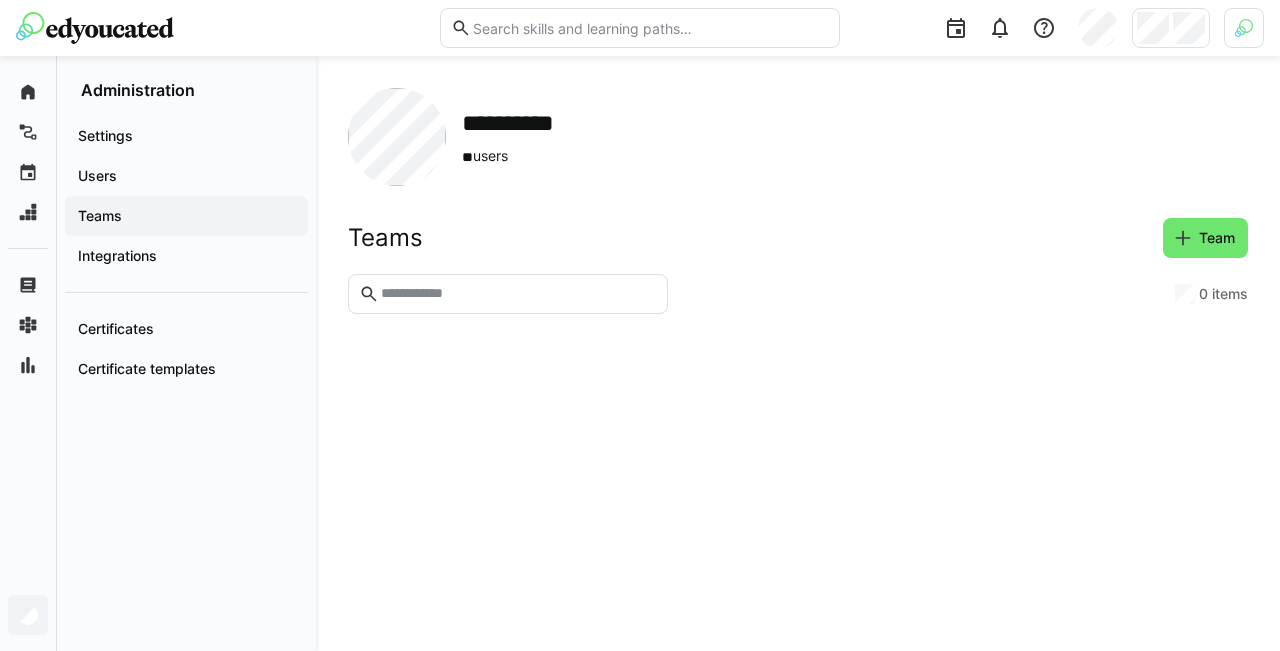 scroll, scrollTop: 0, scrollLeft: 0, axis: both 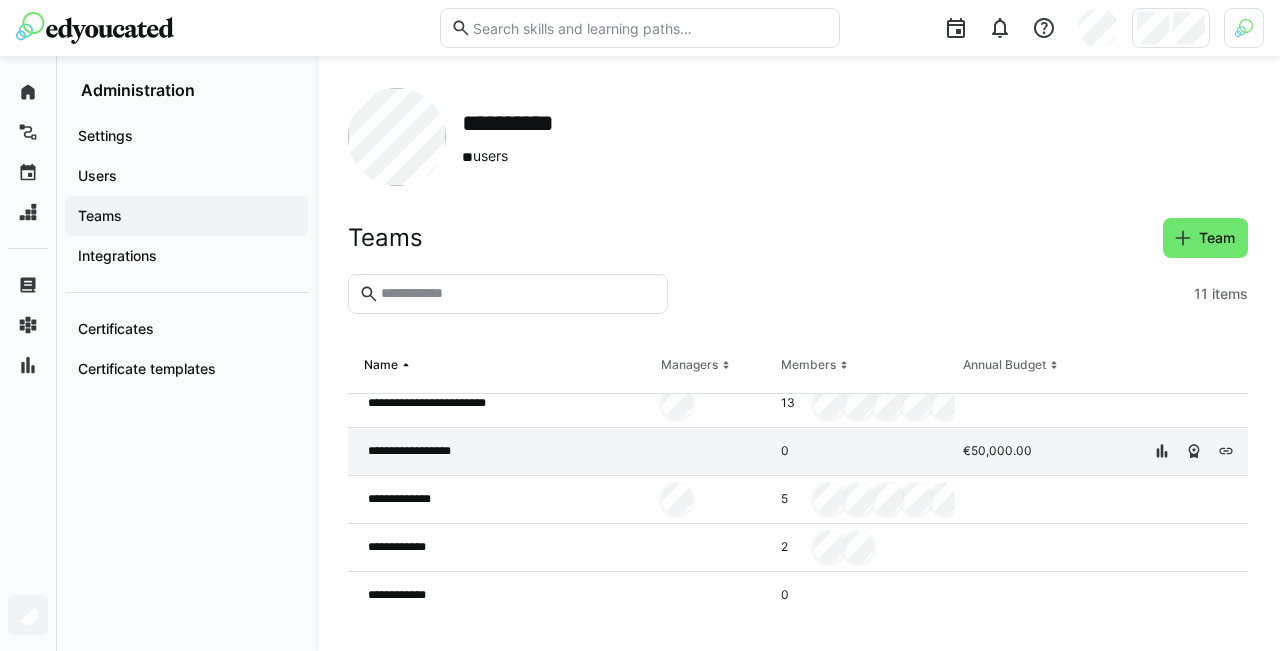 click on "**********" 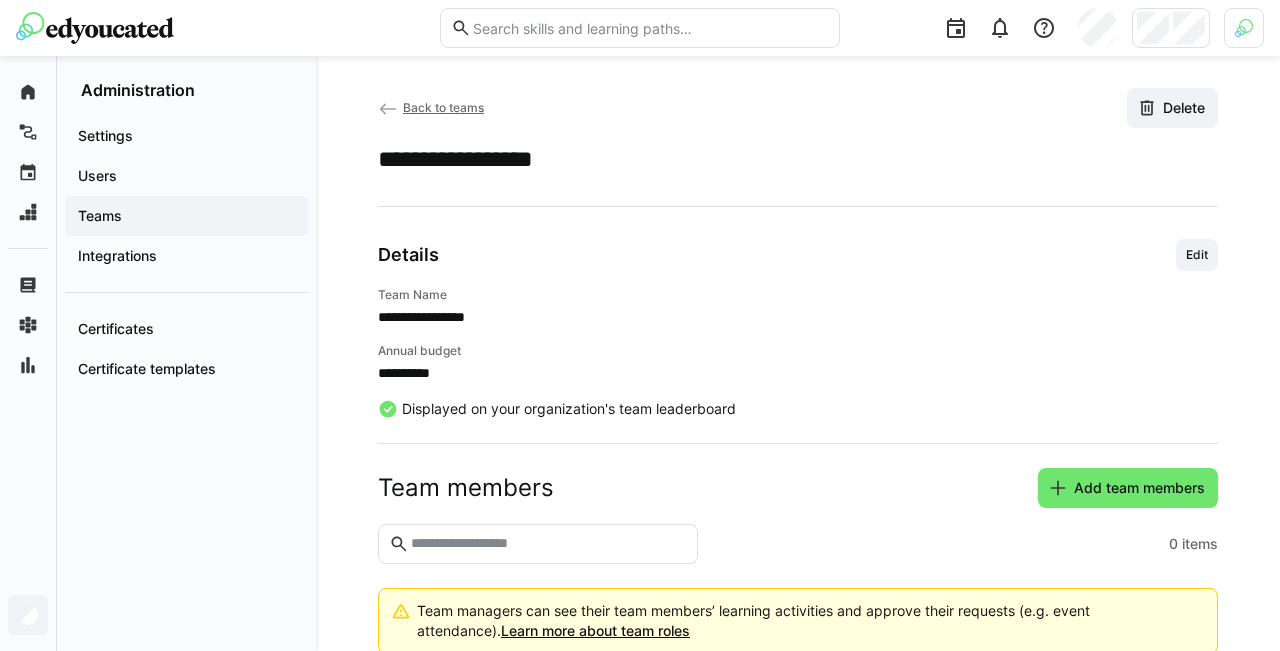 click on "Teams" 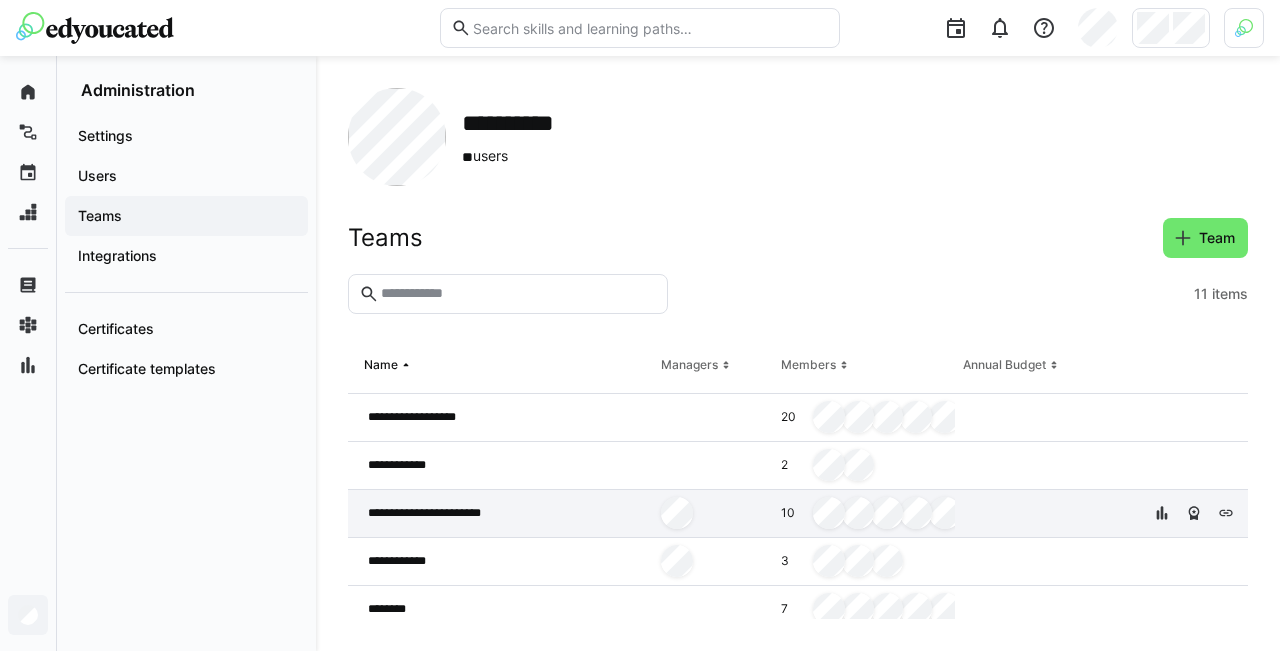 scroll, scrollTop: 302, scrollLeft: 0, axis: vertical 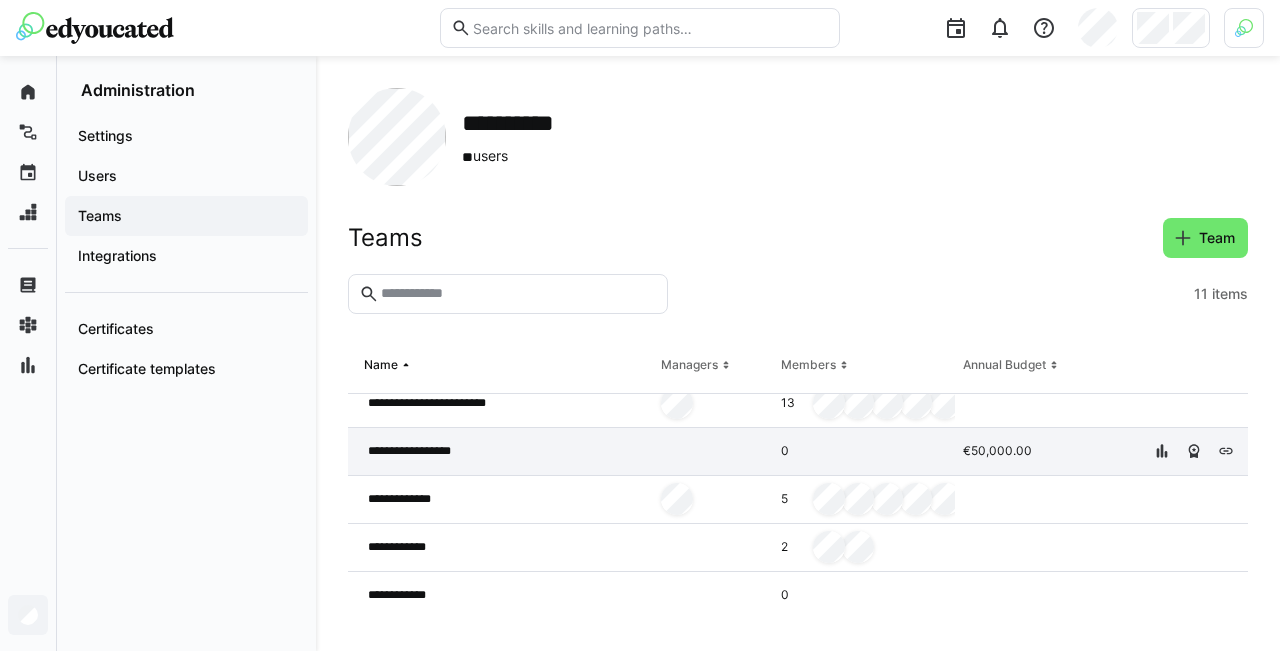 click on "**********" 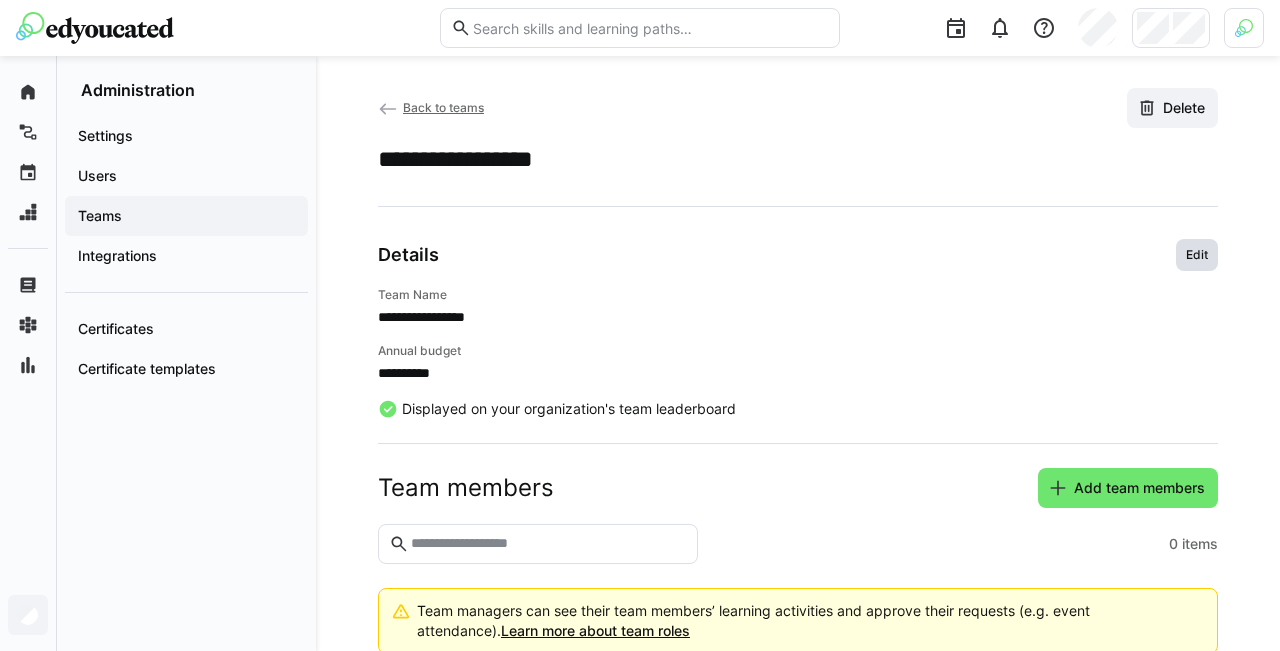 click on "Edit" 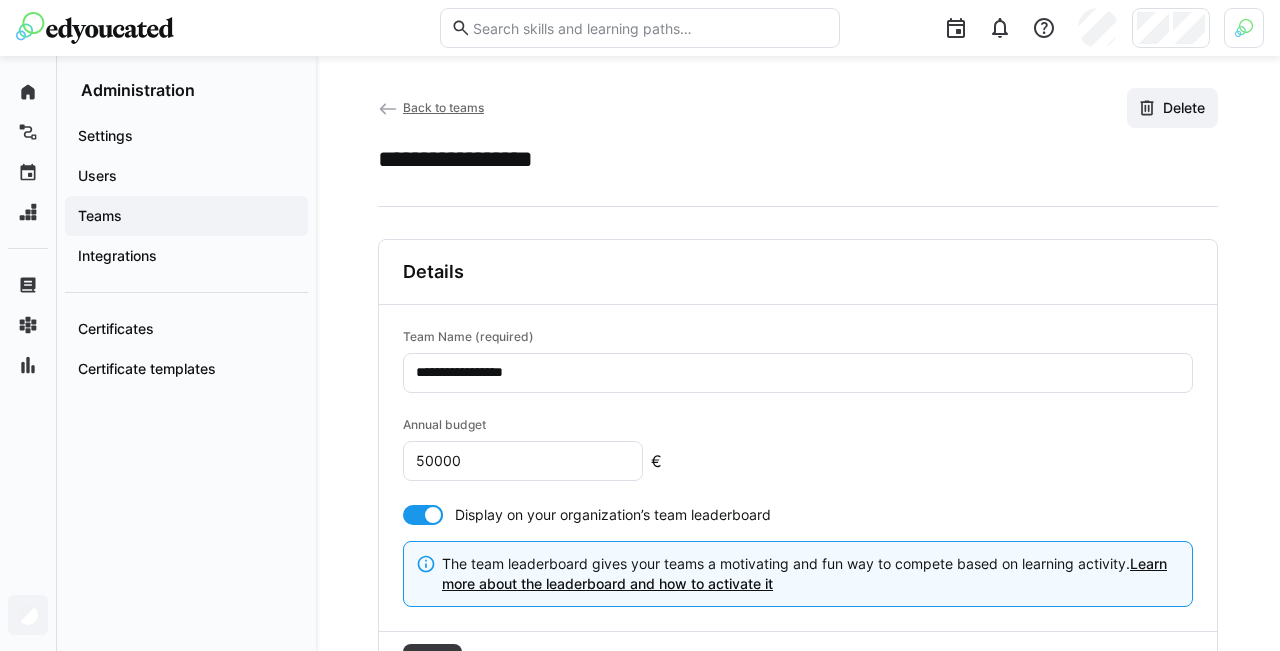 click on "50000" 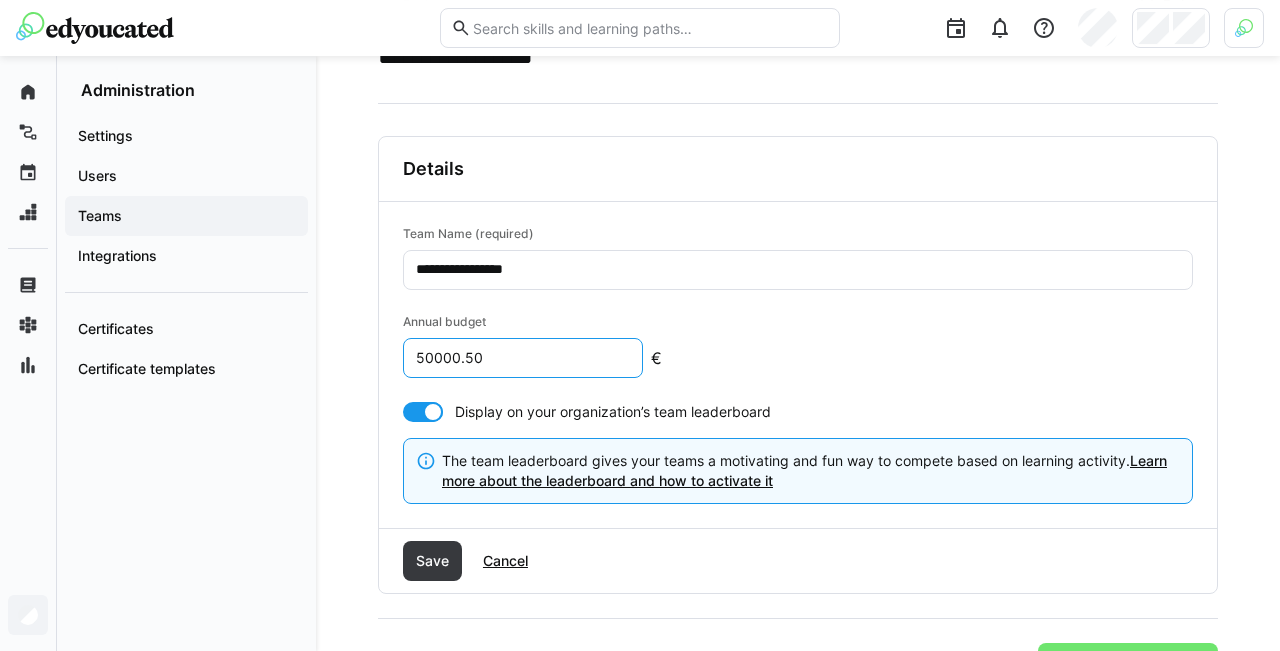 scroll, scrollTop: 402, scrollLeft: 0, axis: vertical 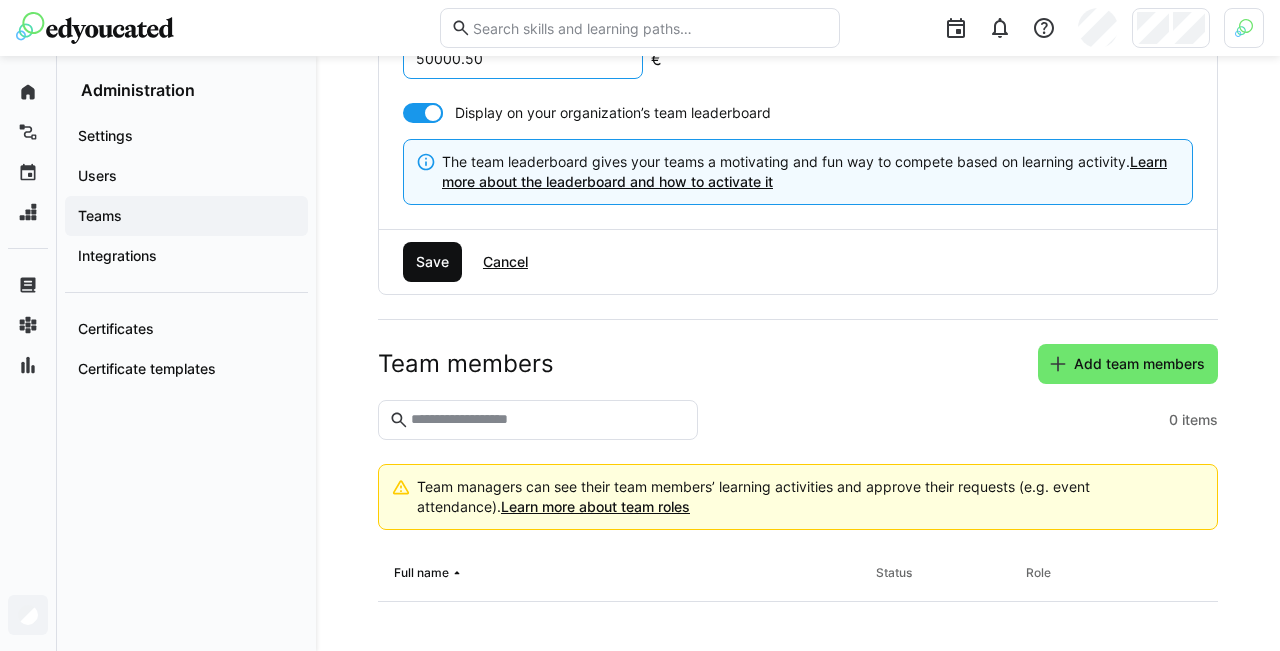 type on "50000.50" 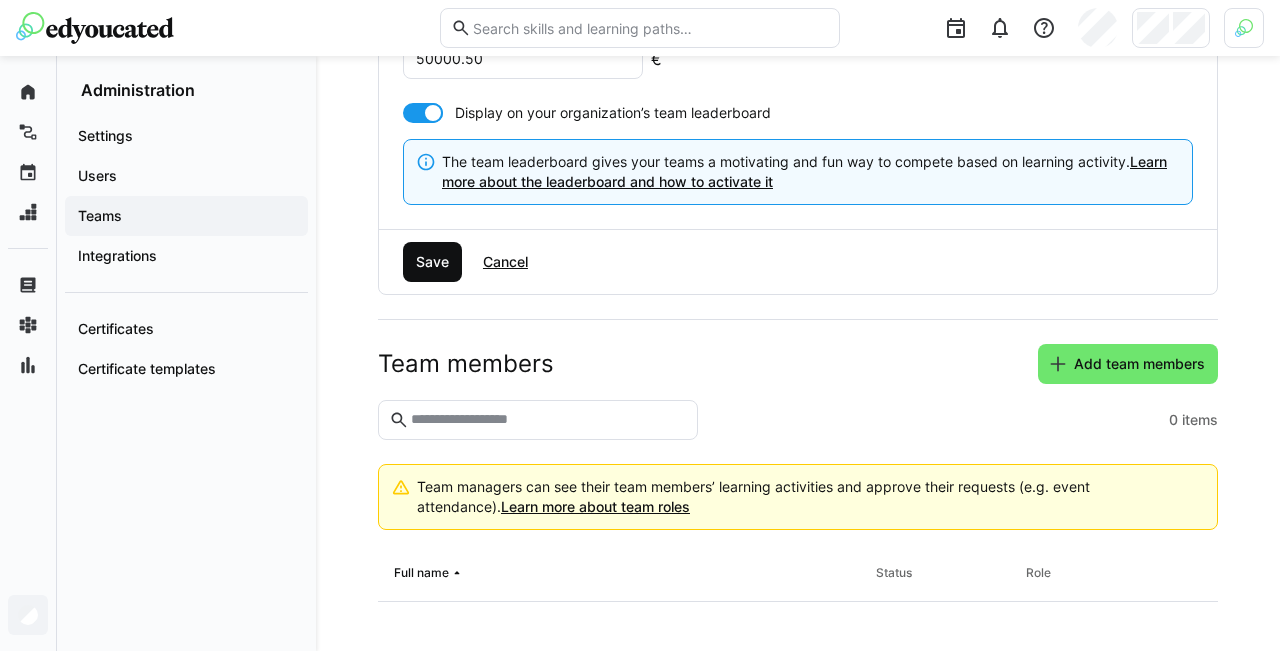 click on "Save" 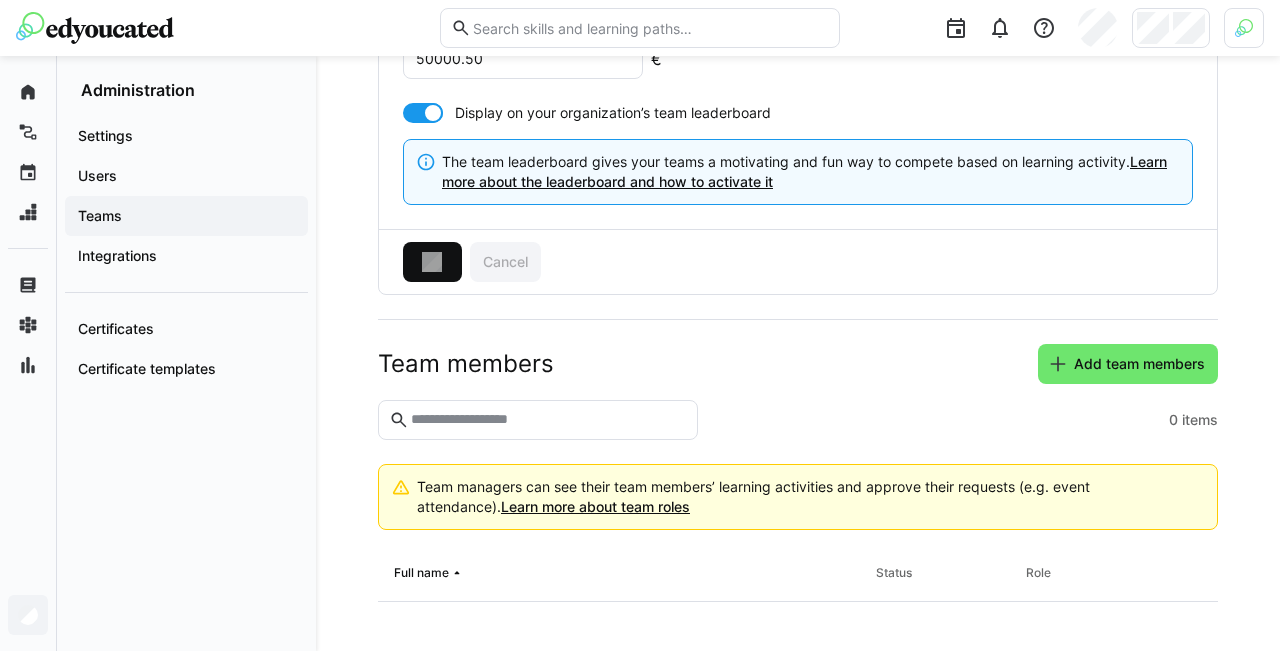 scroll, scrollTop: 372, scrollLeft: 0, axis: vertical 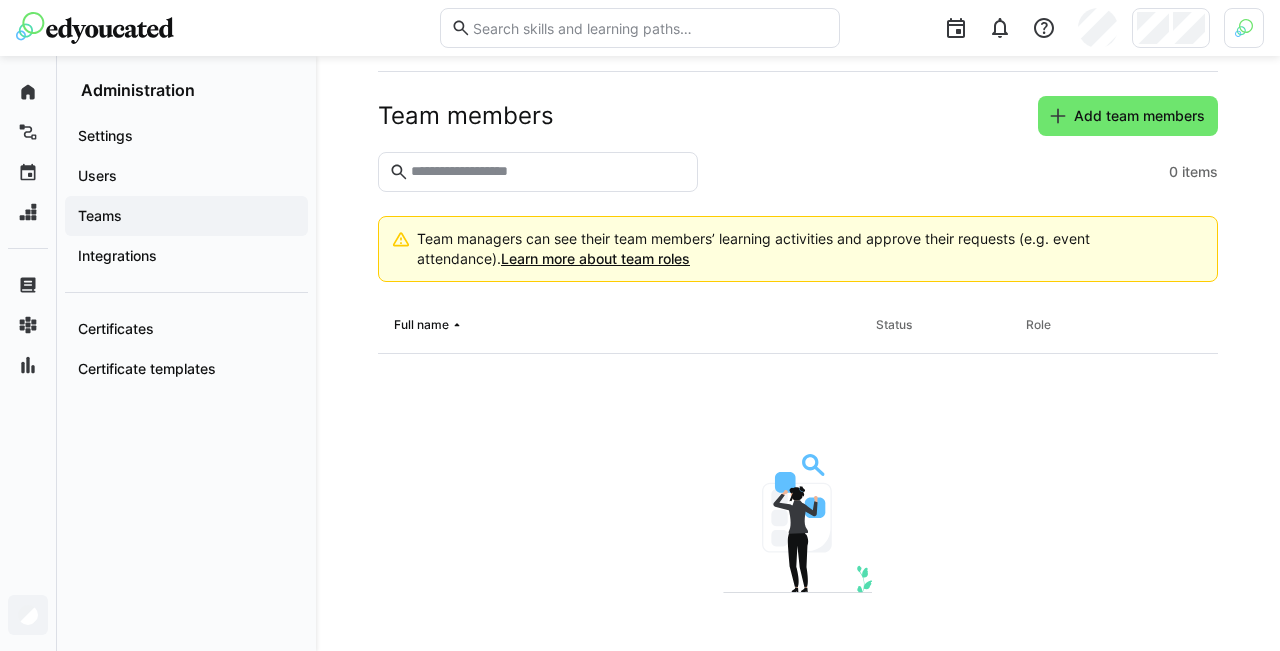 click on "Teams" 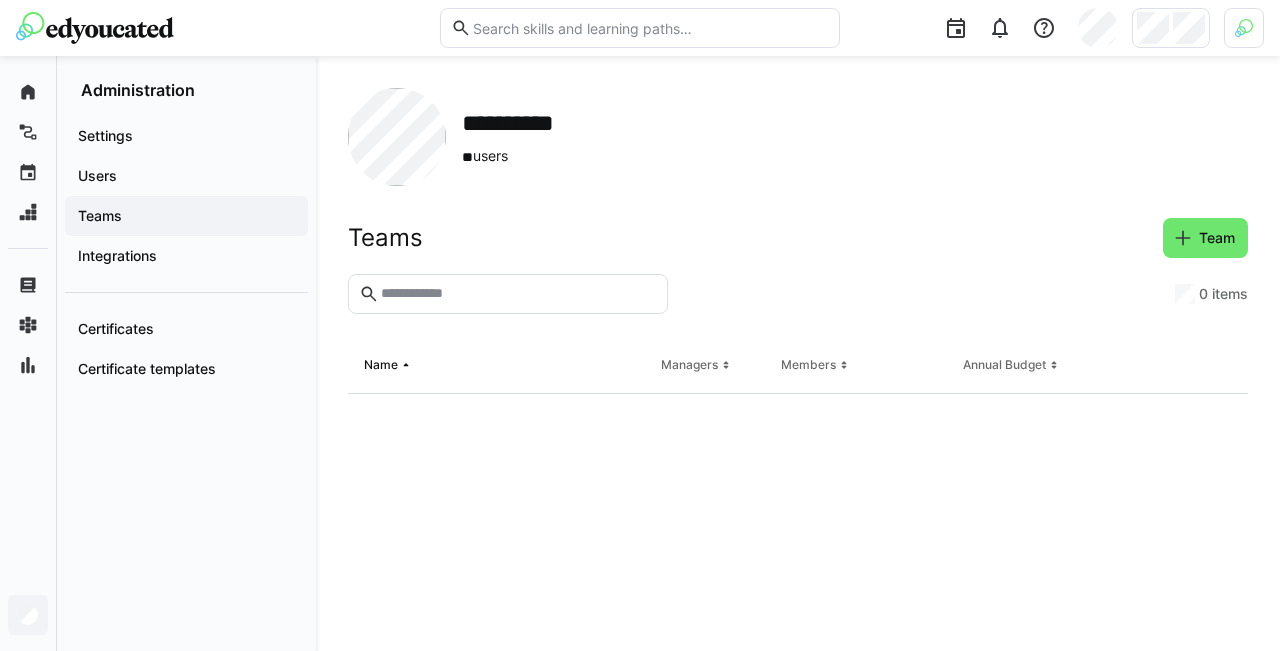 scroll, scrollTop: 0, scrollLeft: 0, axis: both 